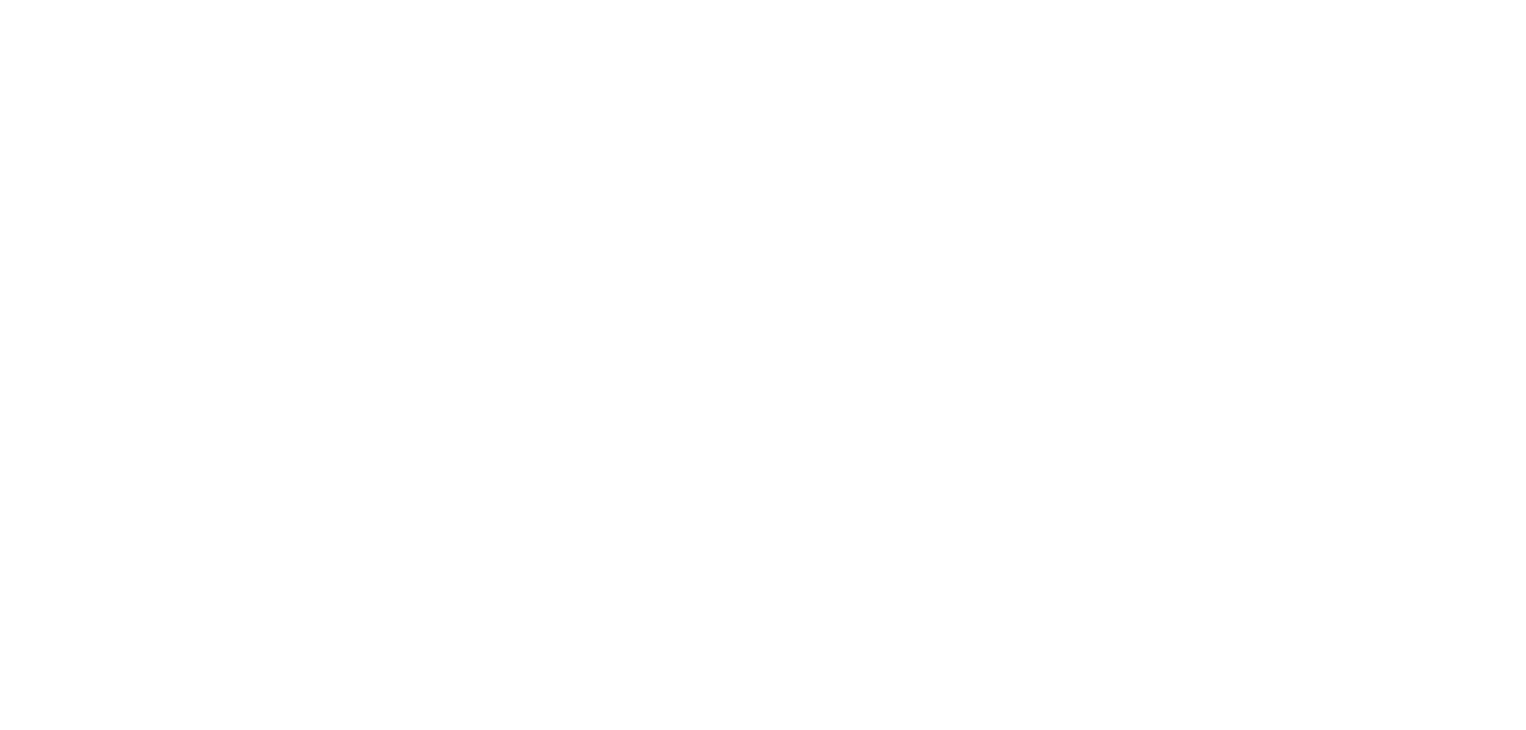 scroll, scrollTop: 0, scrollLeft: 0, axis: both 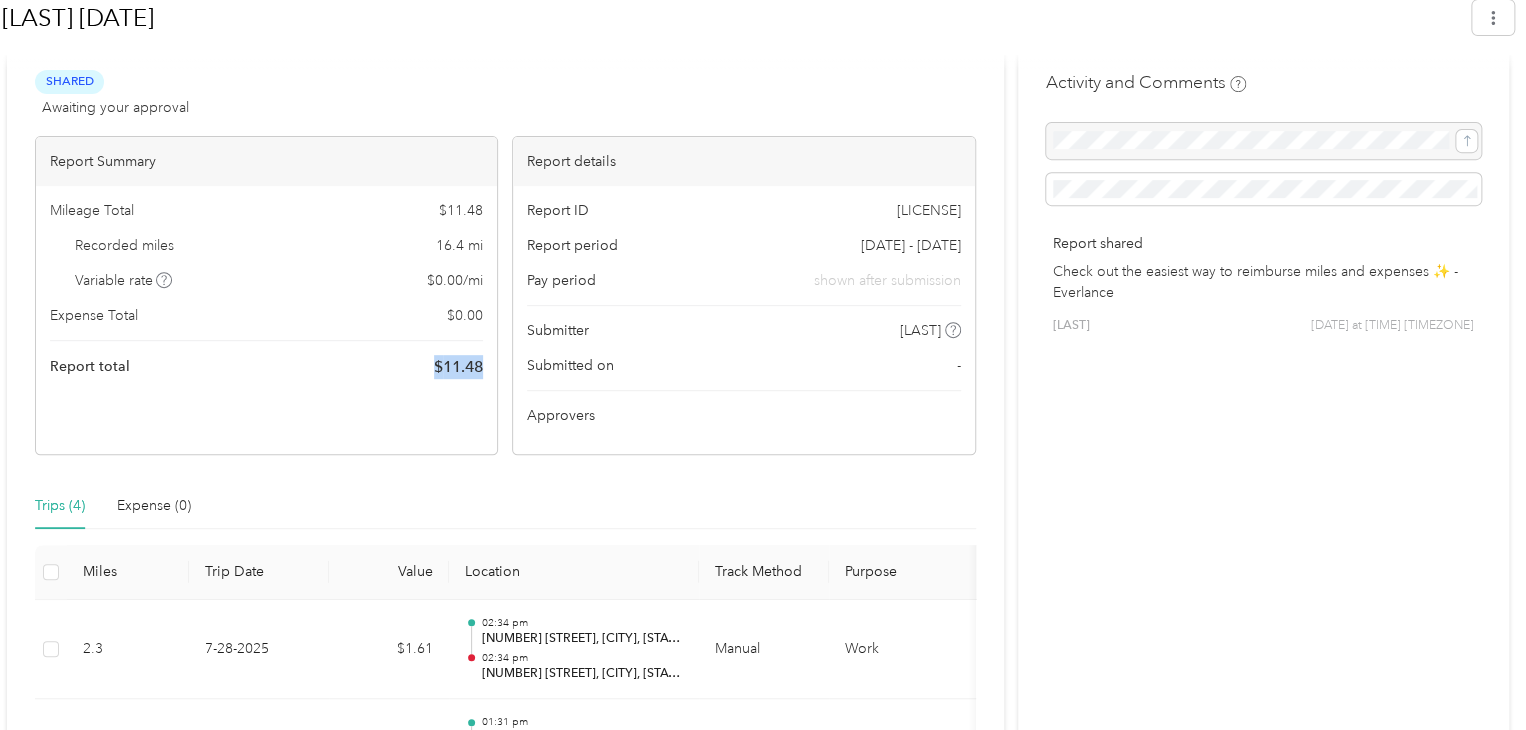 drag, startPoint x: 493, startPoint y: 367, endPoint x: 418, endPoint y: 359, distance: 75.42546 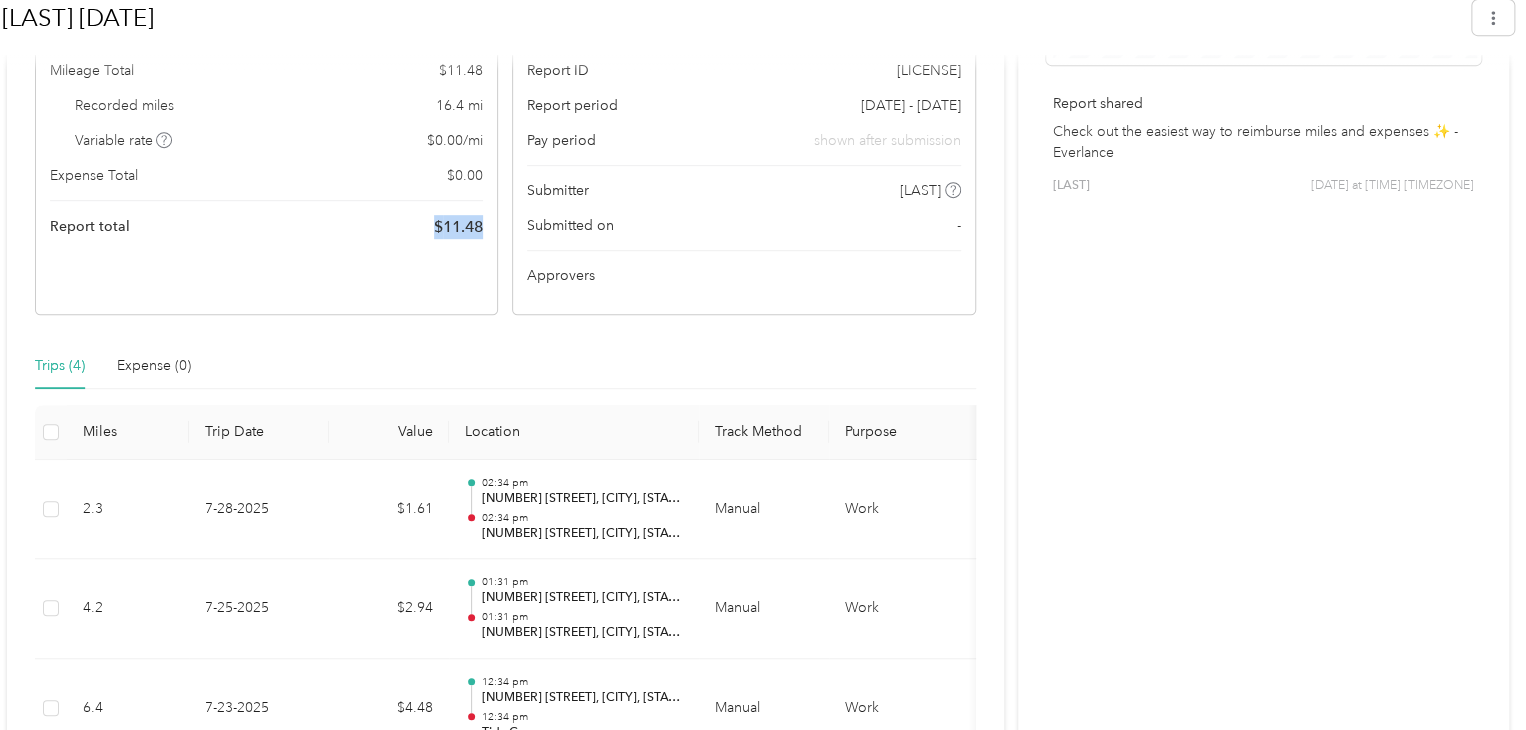 scroll, scrollTop: 673, scrollLeft: 0, axis: vertical 